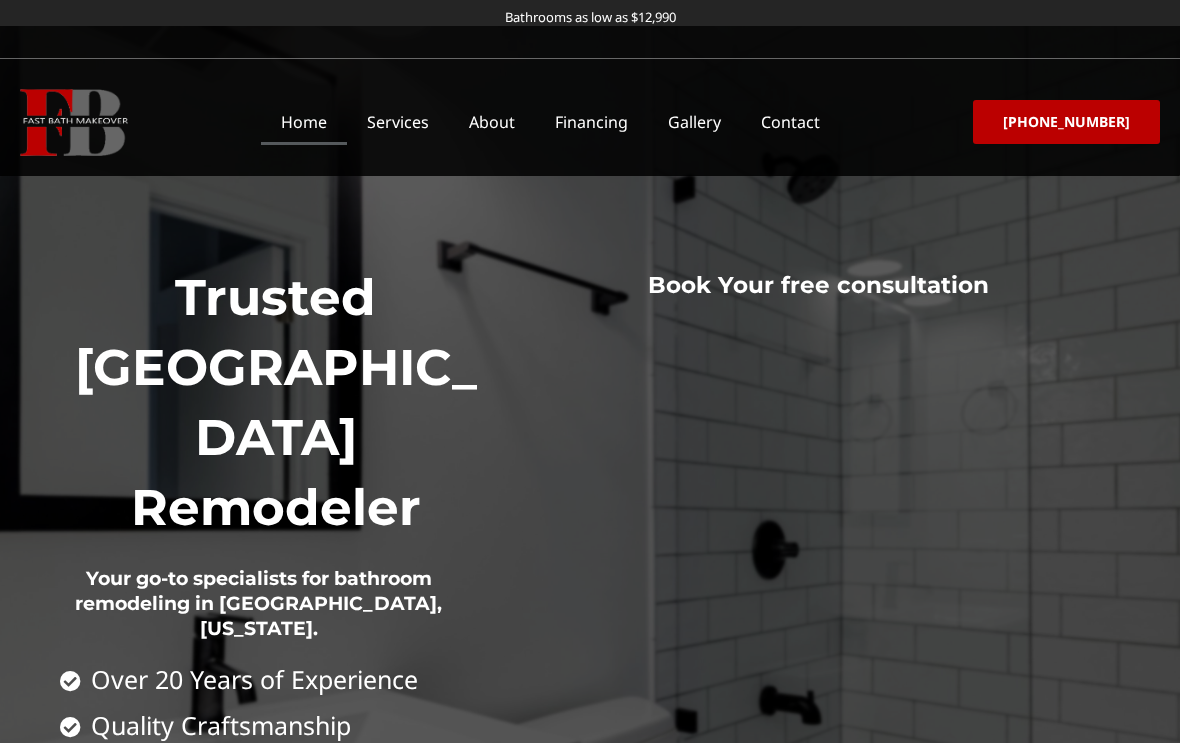 scroll, scrollTop: 66, scrollLeft: 0, axis: vertical 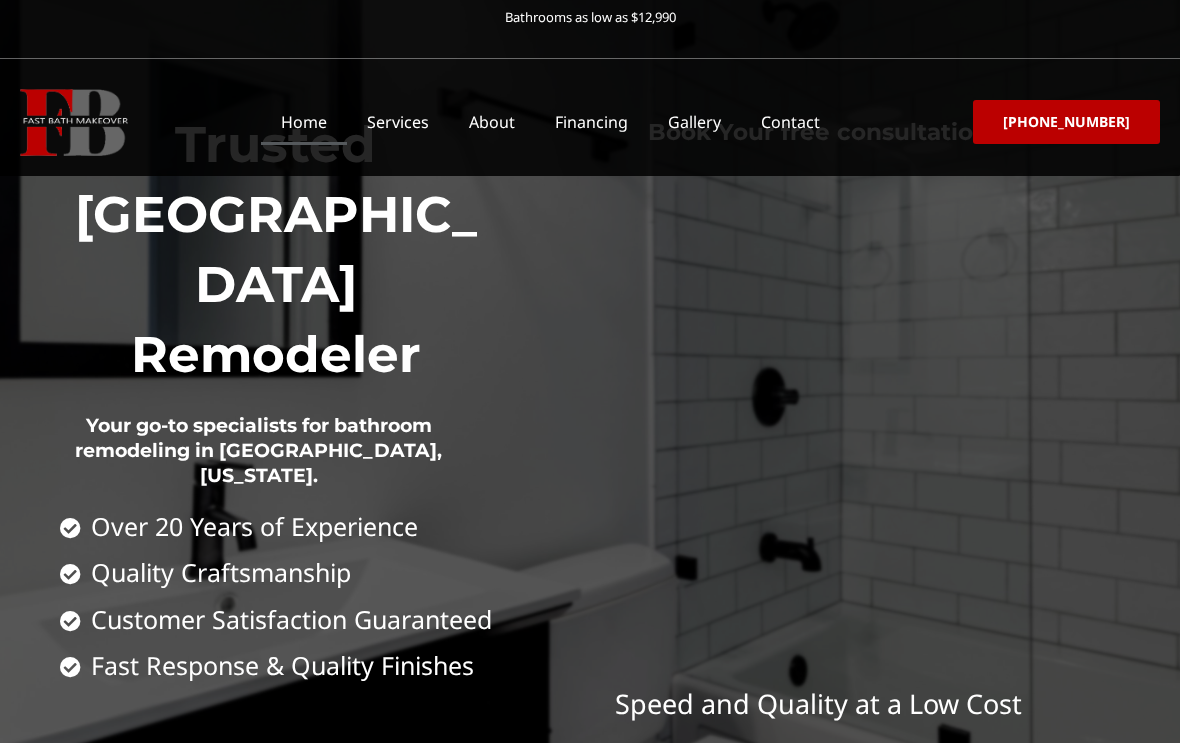 click on "Services" 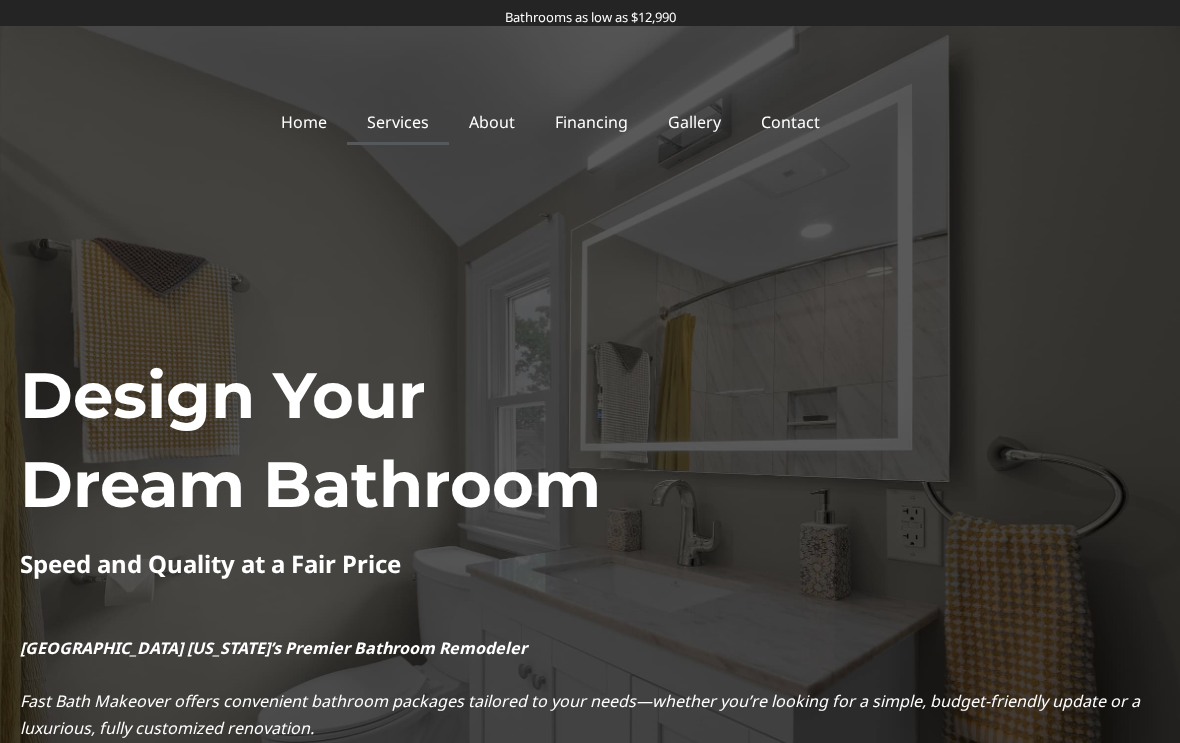 scroll, scrollTop: 75, scrollLeft: 0, axis: vertical 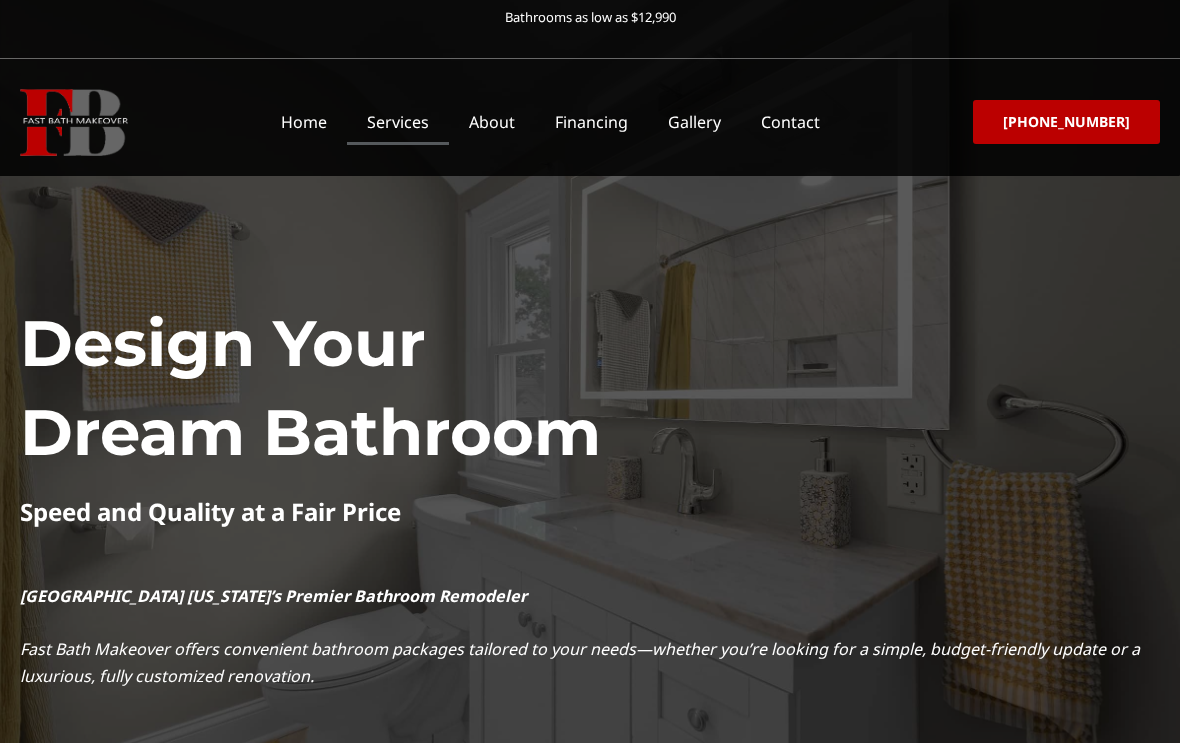 click on "About" 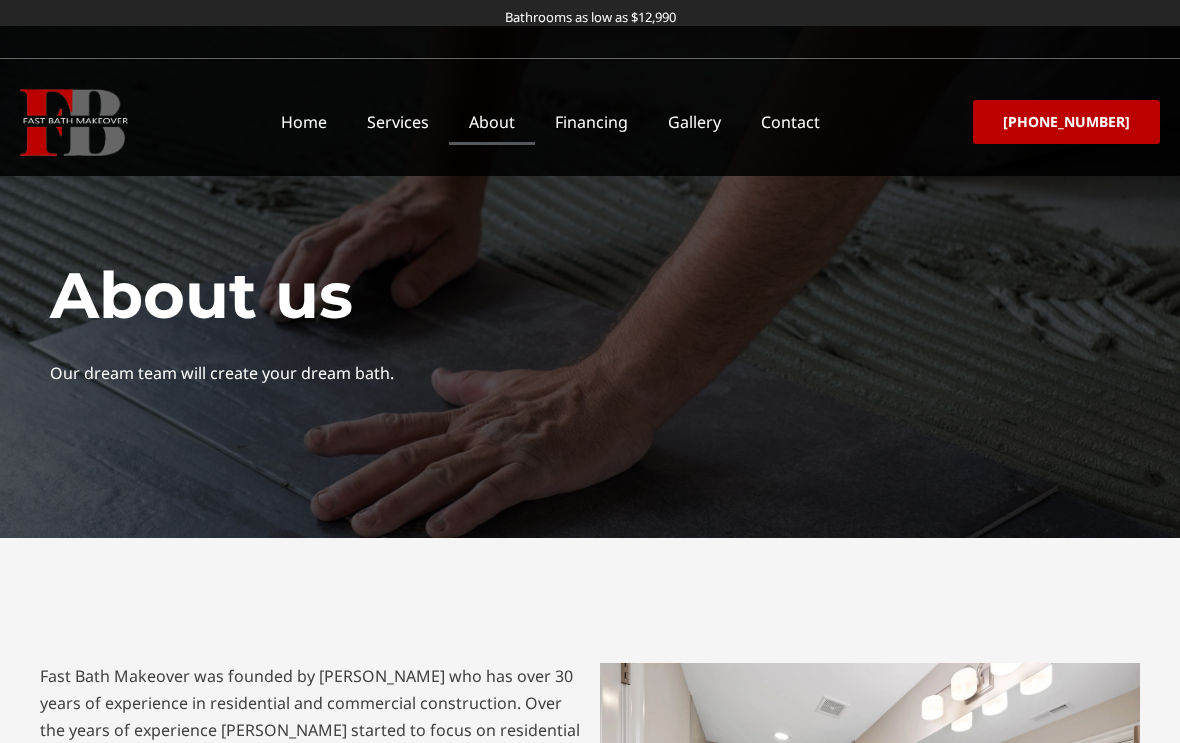 scroll, scrollTop: 187, scrollLeft: 0, axis: vertical 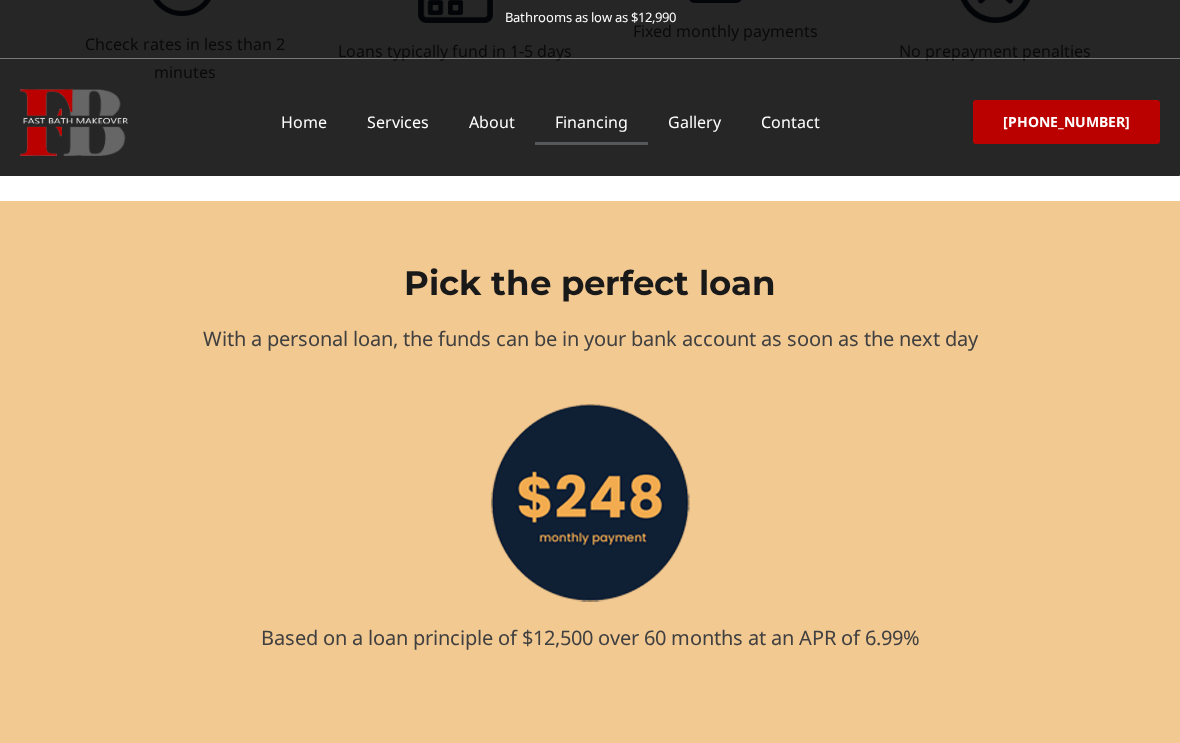 click on "Gallery" 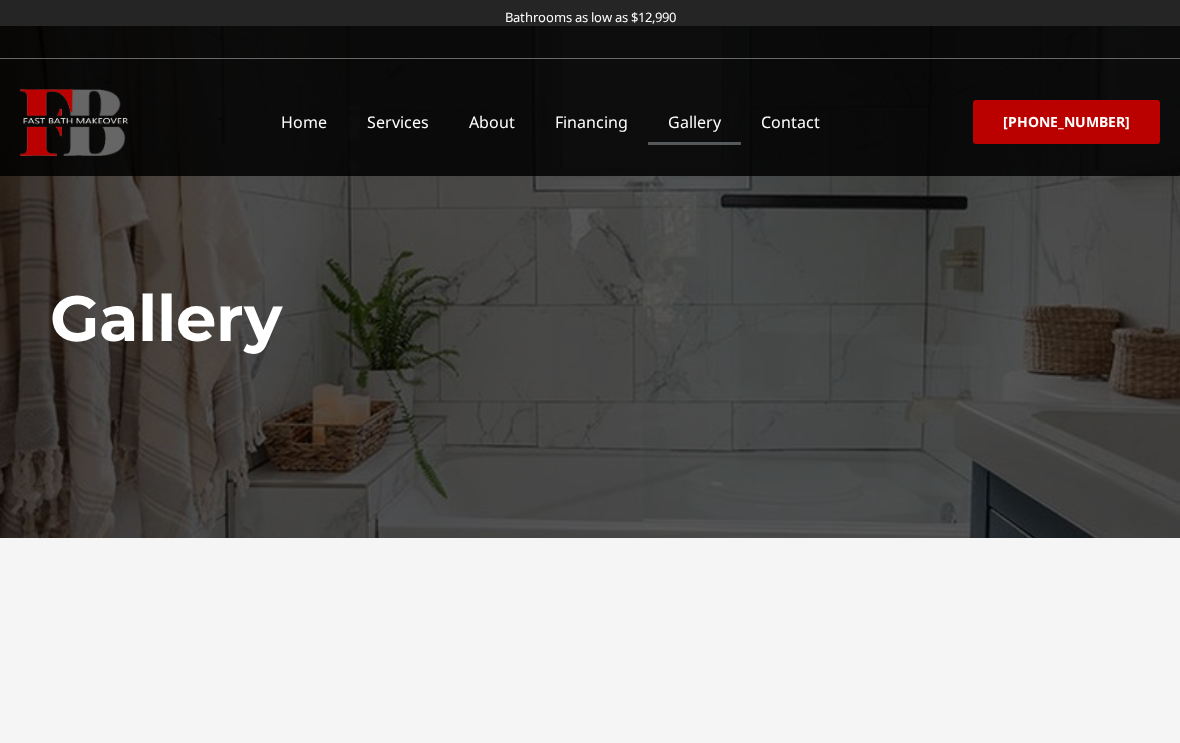 scroll, scrollTop: 212, scrollLeft: 0, axis: vertical 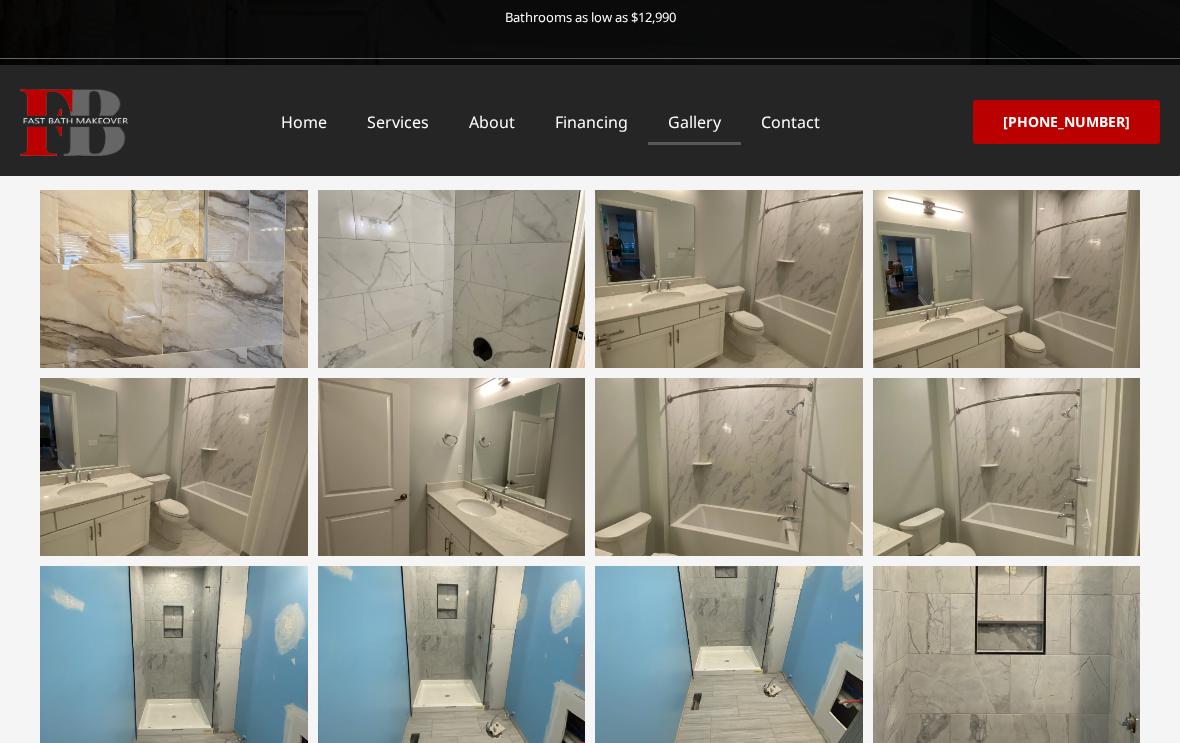 click on "Contact" 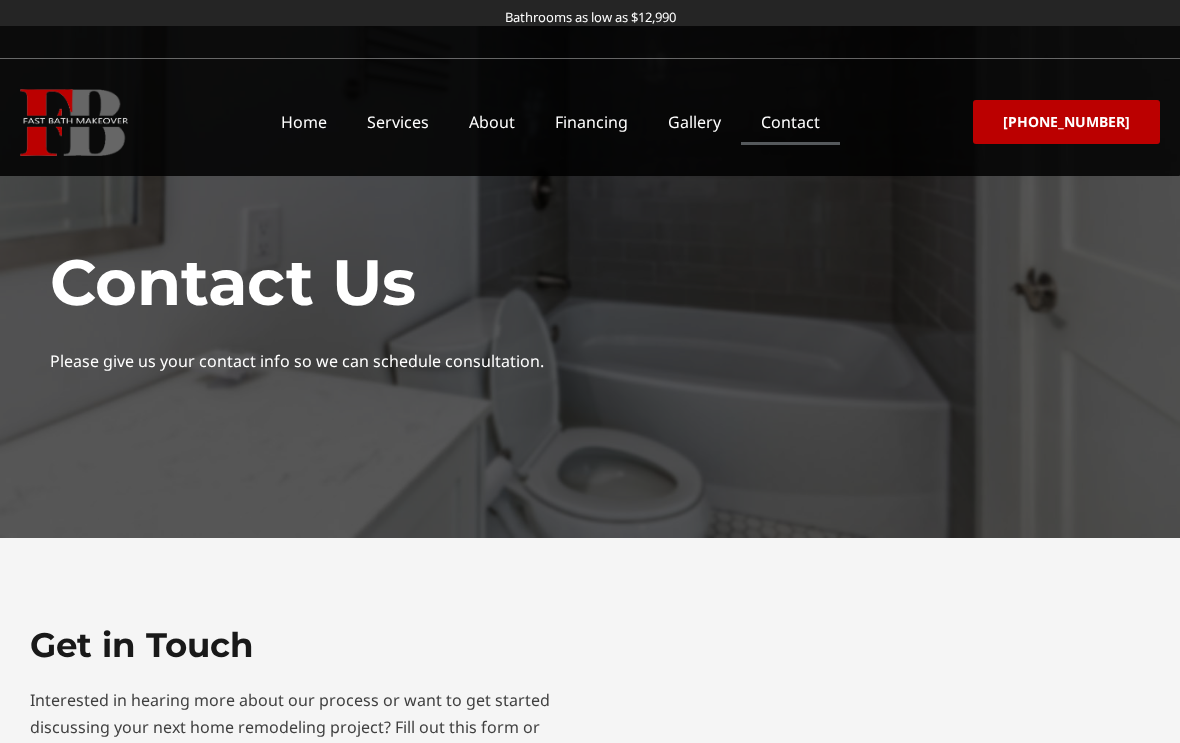 scroll, scrollTop: 246, scrollLeft: 0, axis: vertical 